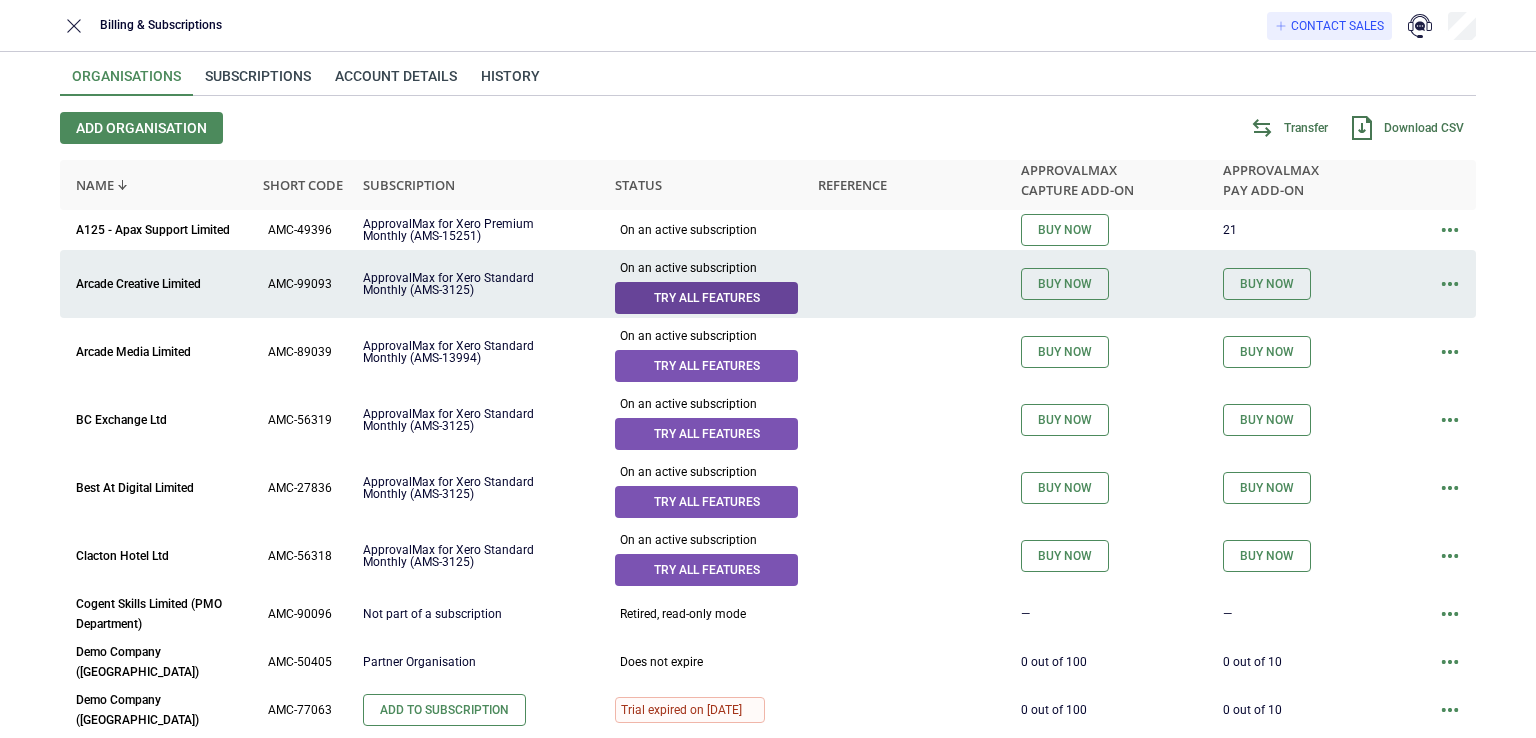 scroll, scrollTop: 0, scrollLeft: 0, axis: both 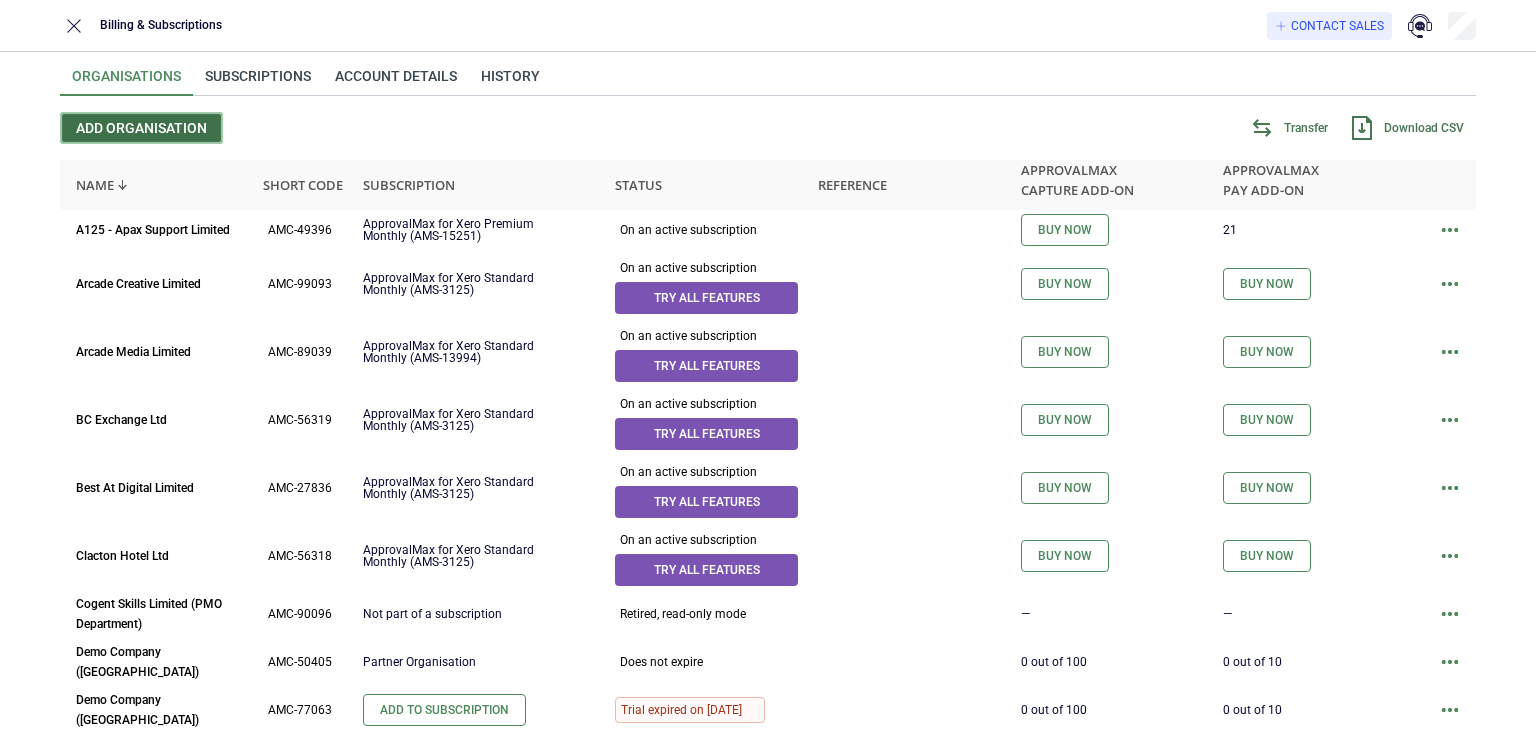 click on "Add organisation" at bounding box center [141, 128] 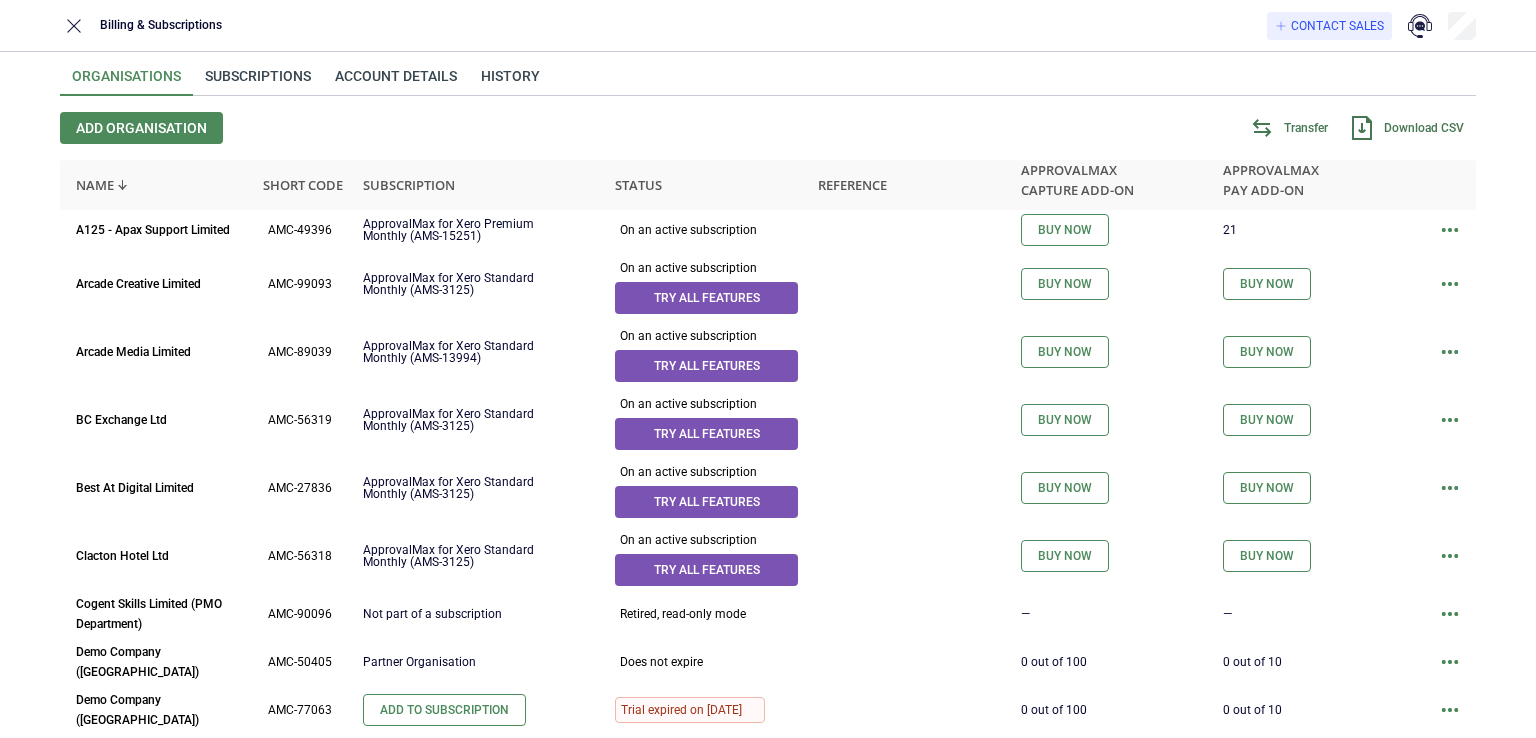 scroll, scrollTop: 0, scrollLeft: 0, axis: both 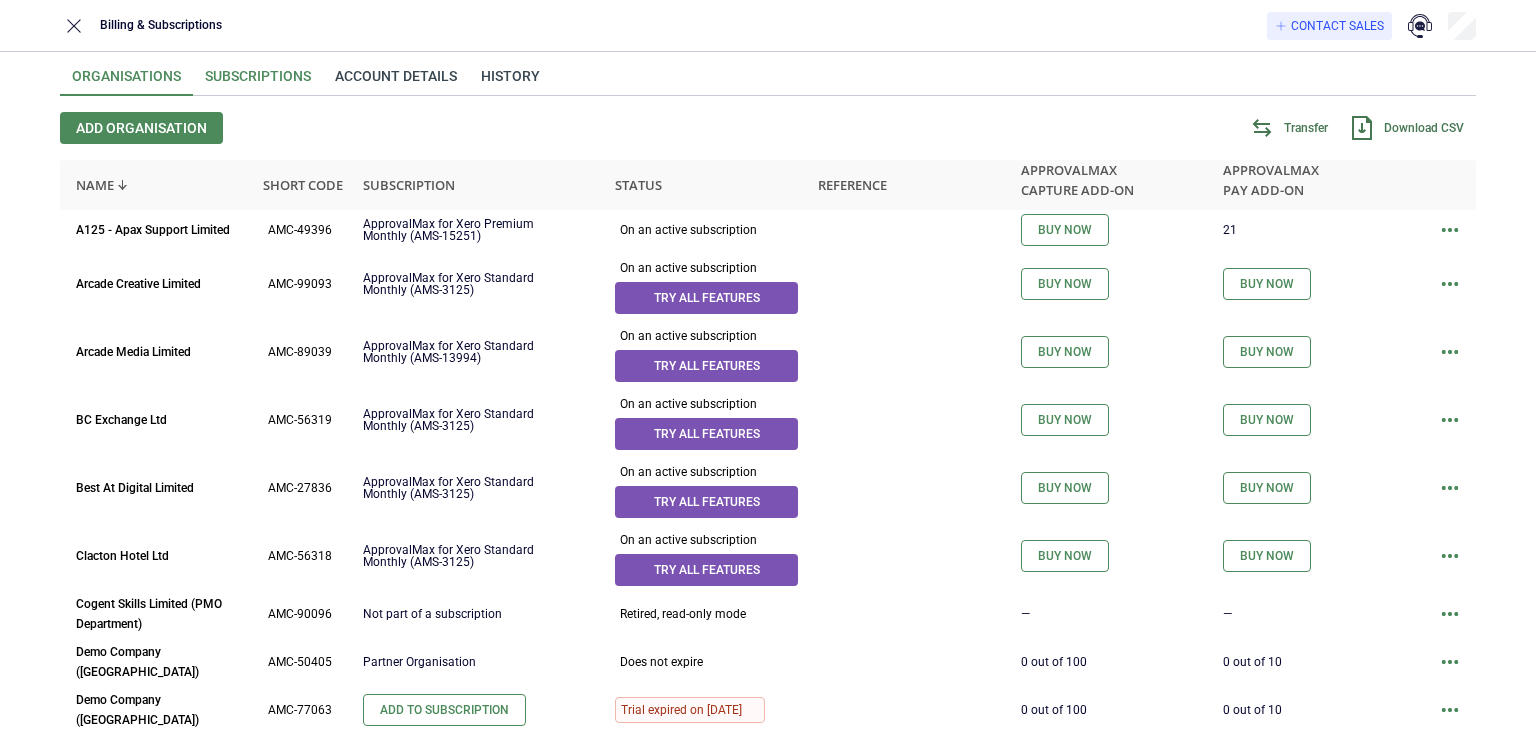 click on "Subscriptions" at bounding box center (258, 82) 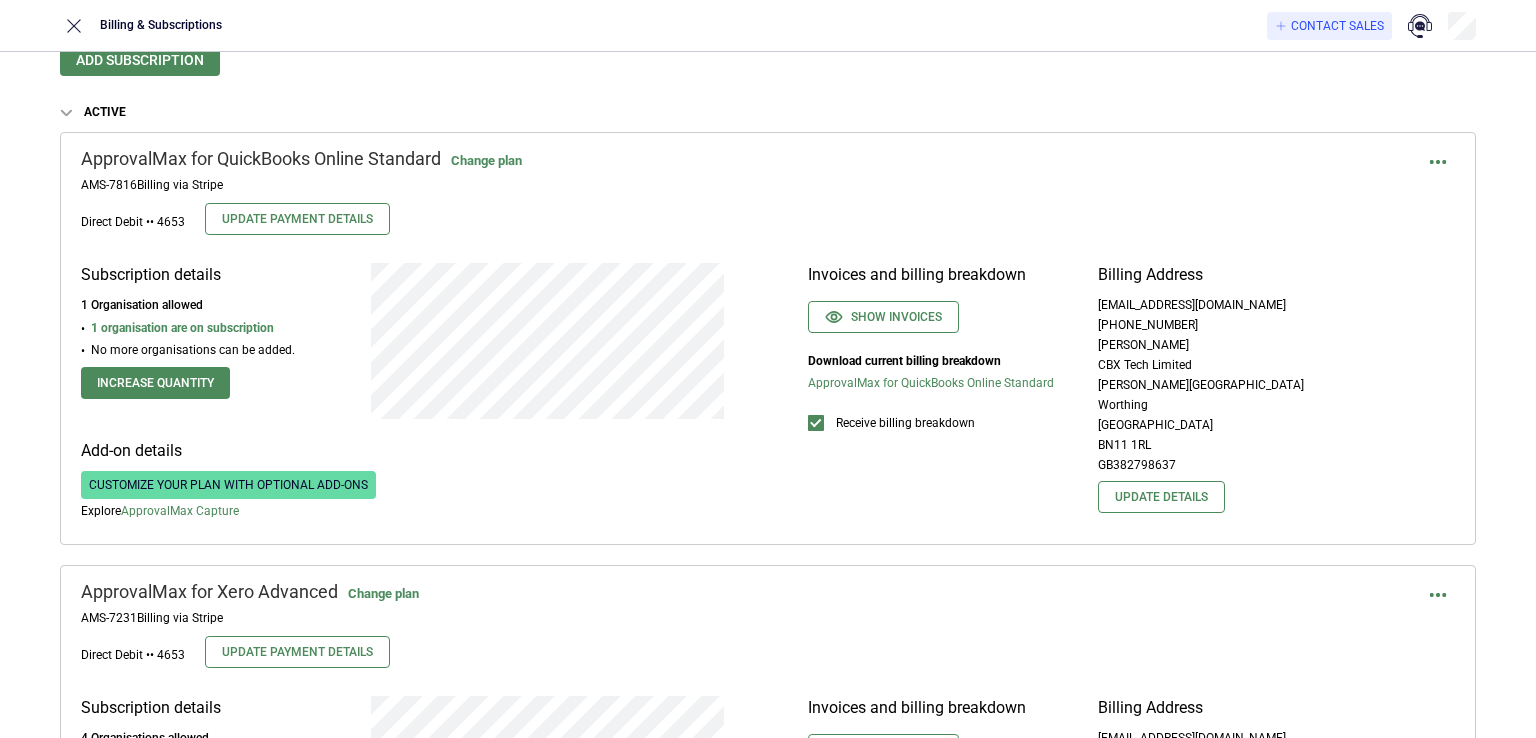 scroll, scrollTop: 0, scrollLeft: 0, axis: both 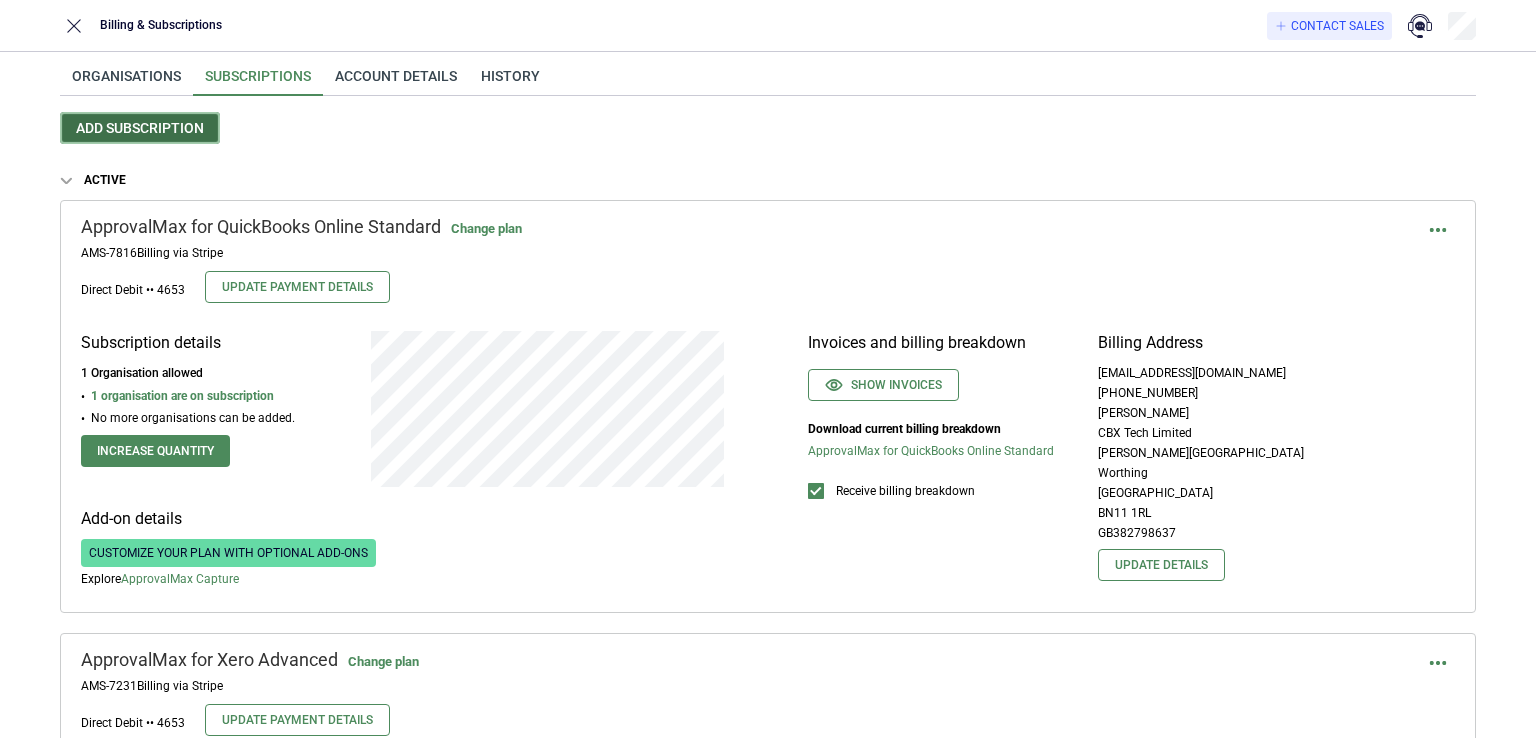 click on "Add subscription" at bounding box center (140, 128) 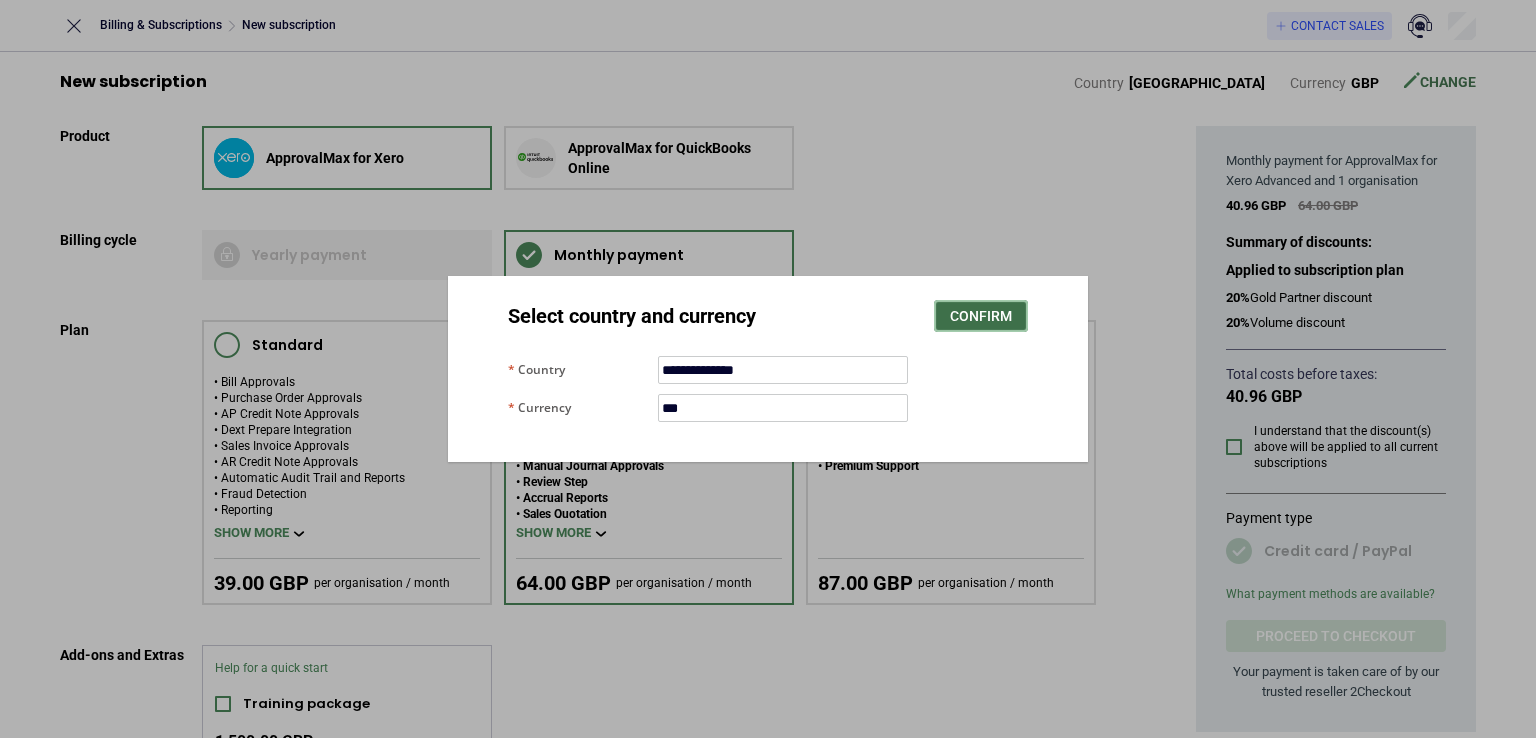 click on "Confirm" at bounding box center (981, 316) 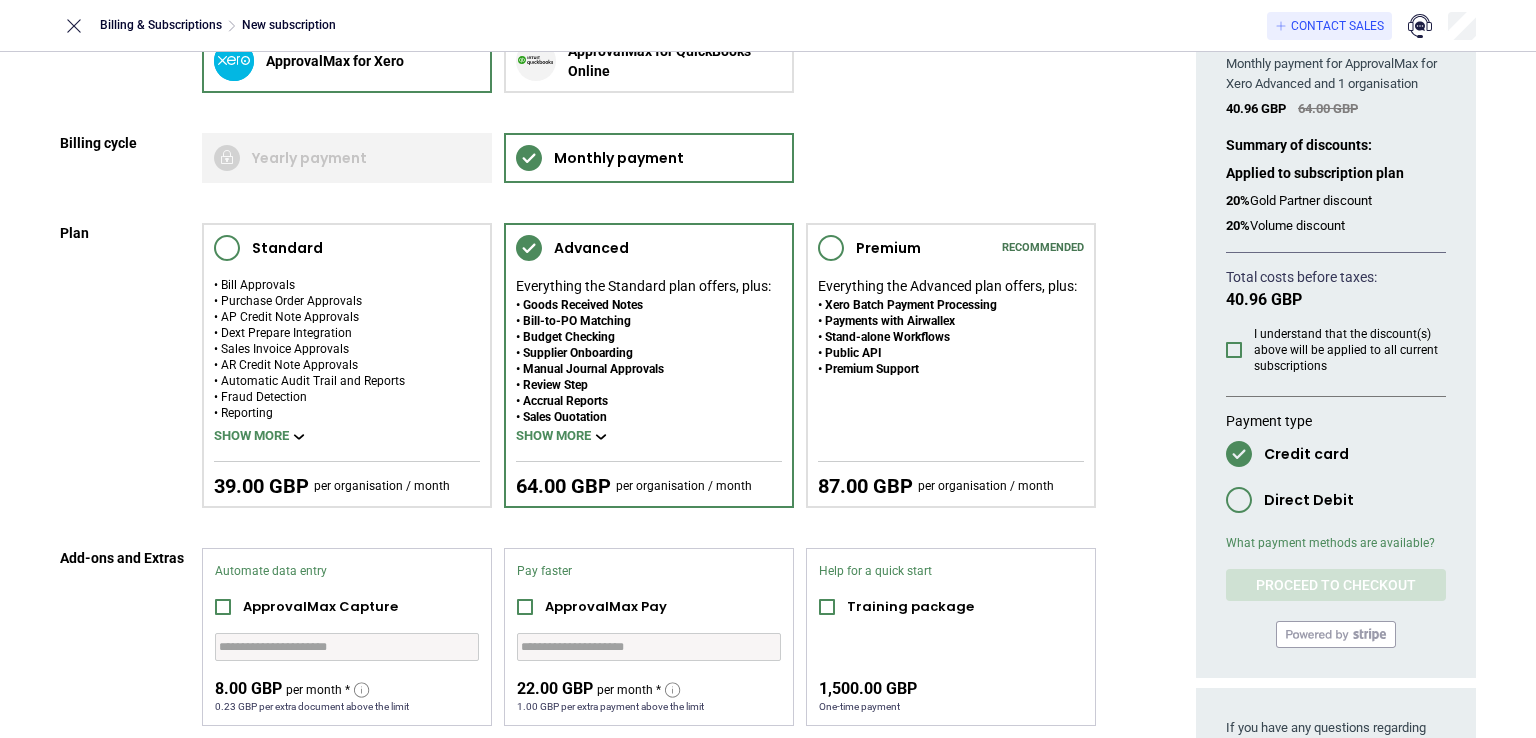 scroll, scrollTop: 144, scrollLeft: 0, axis: vertical 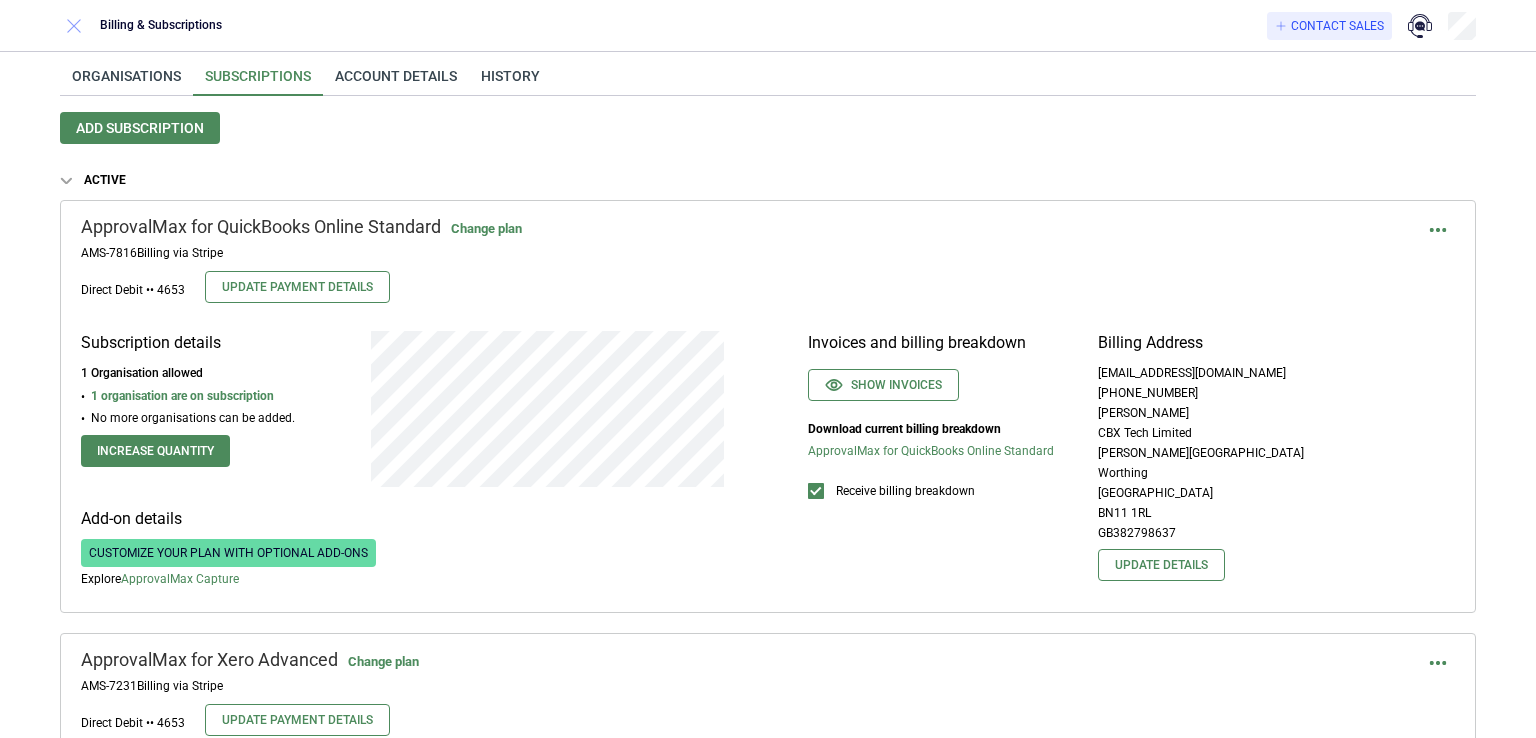 click 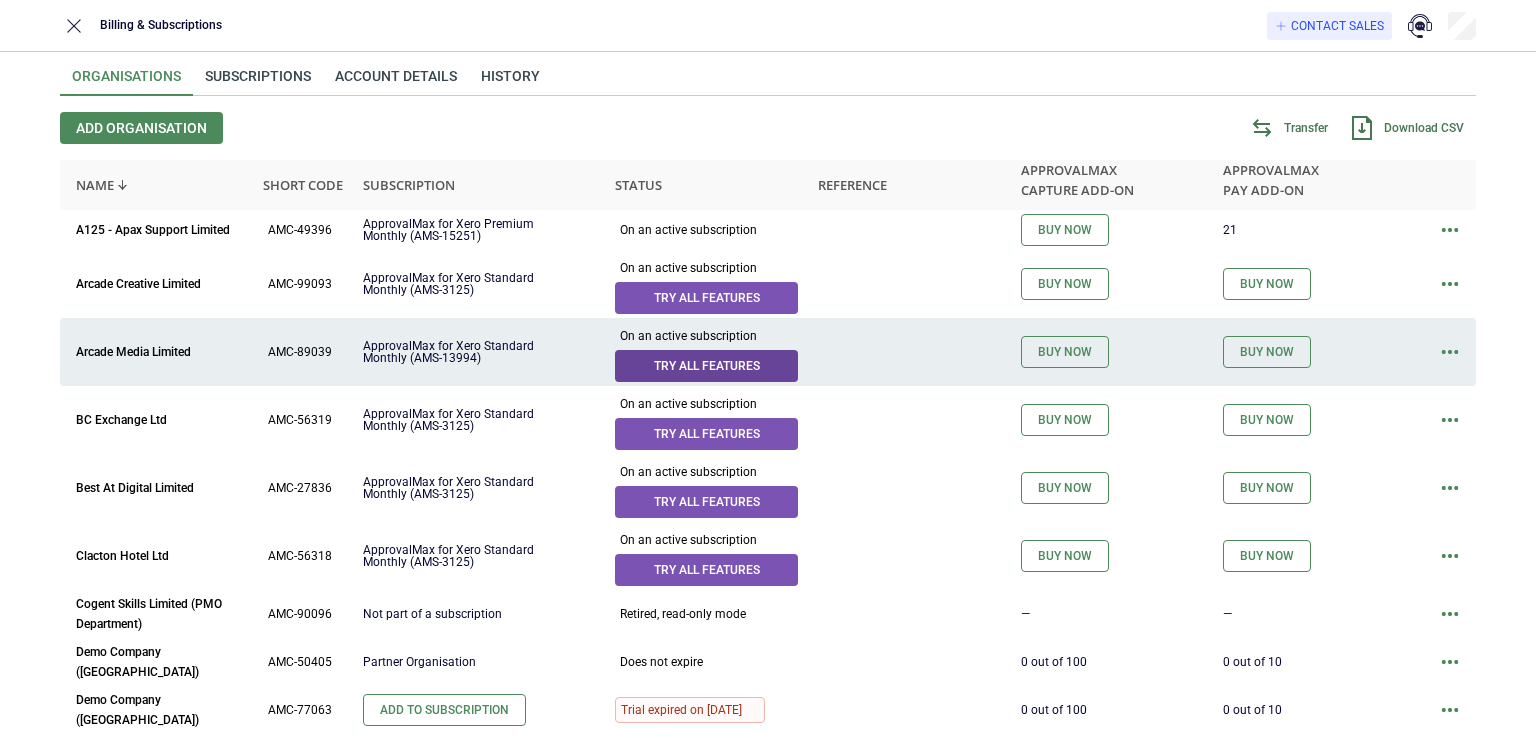 scroll, scrollTop: 0, scrollLeft: 0, axis: both 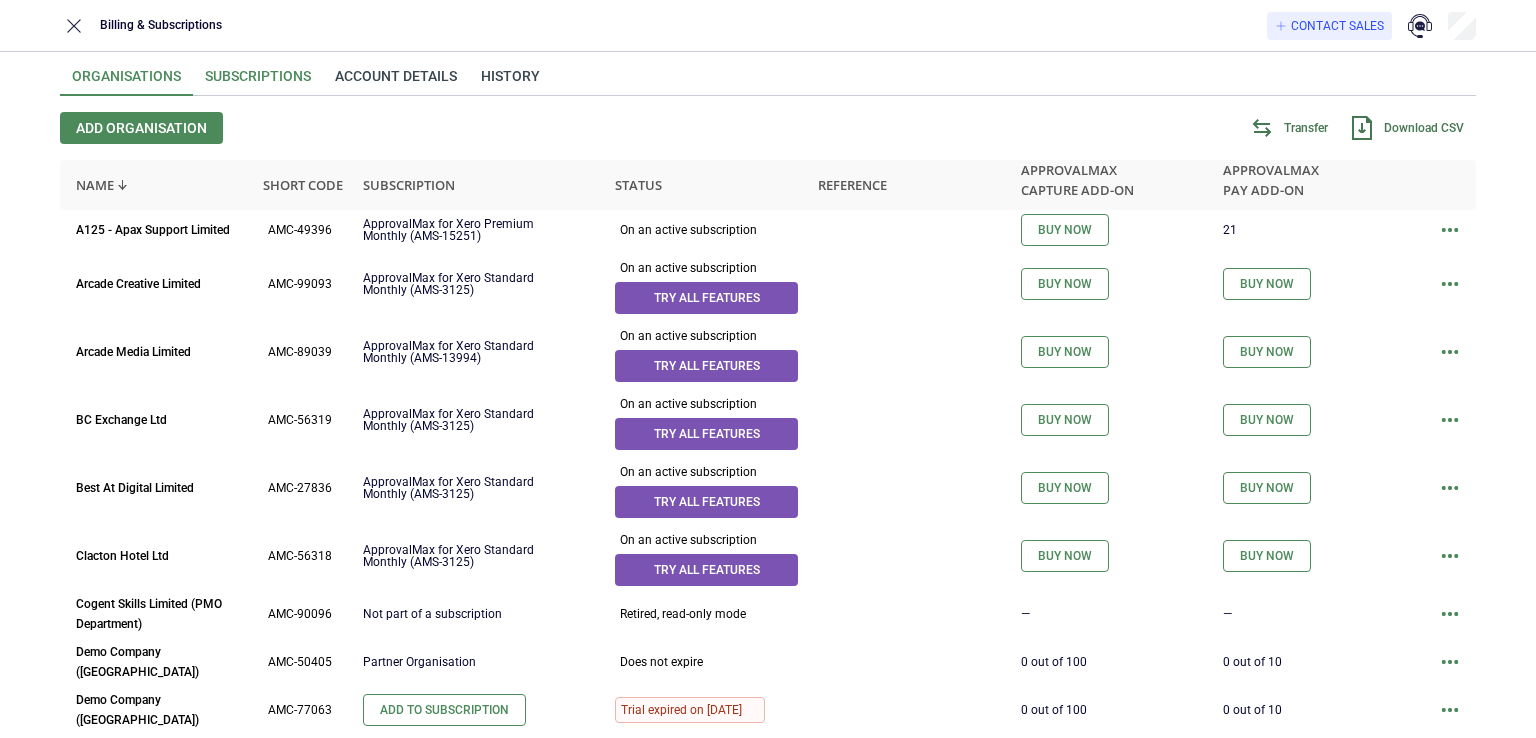 click on "Subscriptions" at bounding box center [258, 82] 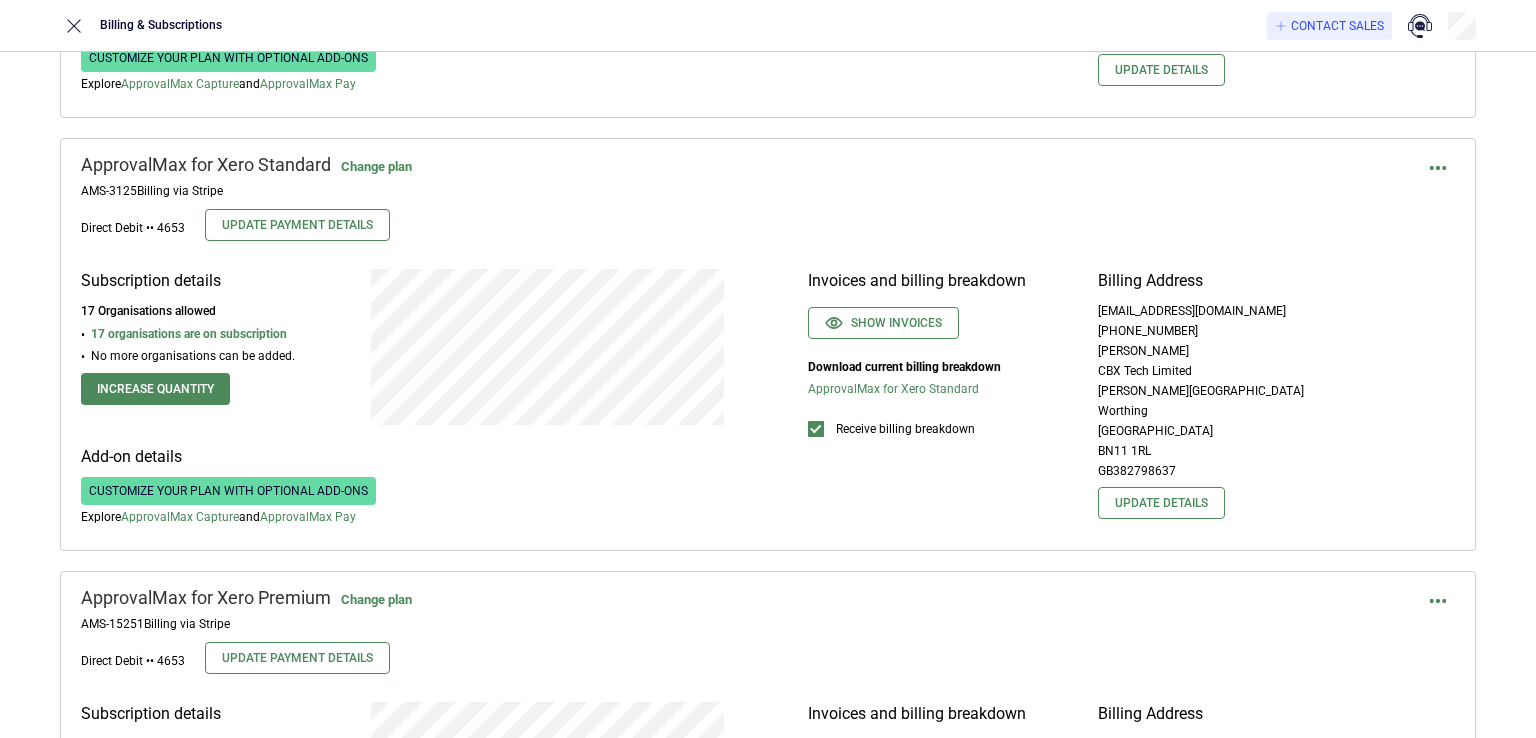 scroll, scrollTop: 817, scrollLeft: 0, axis: vertical 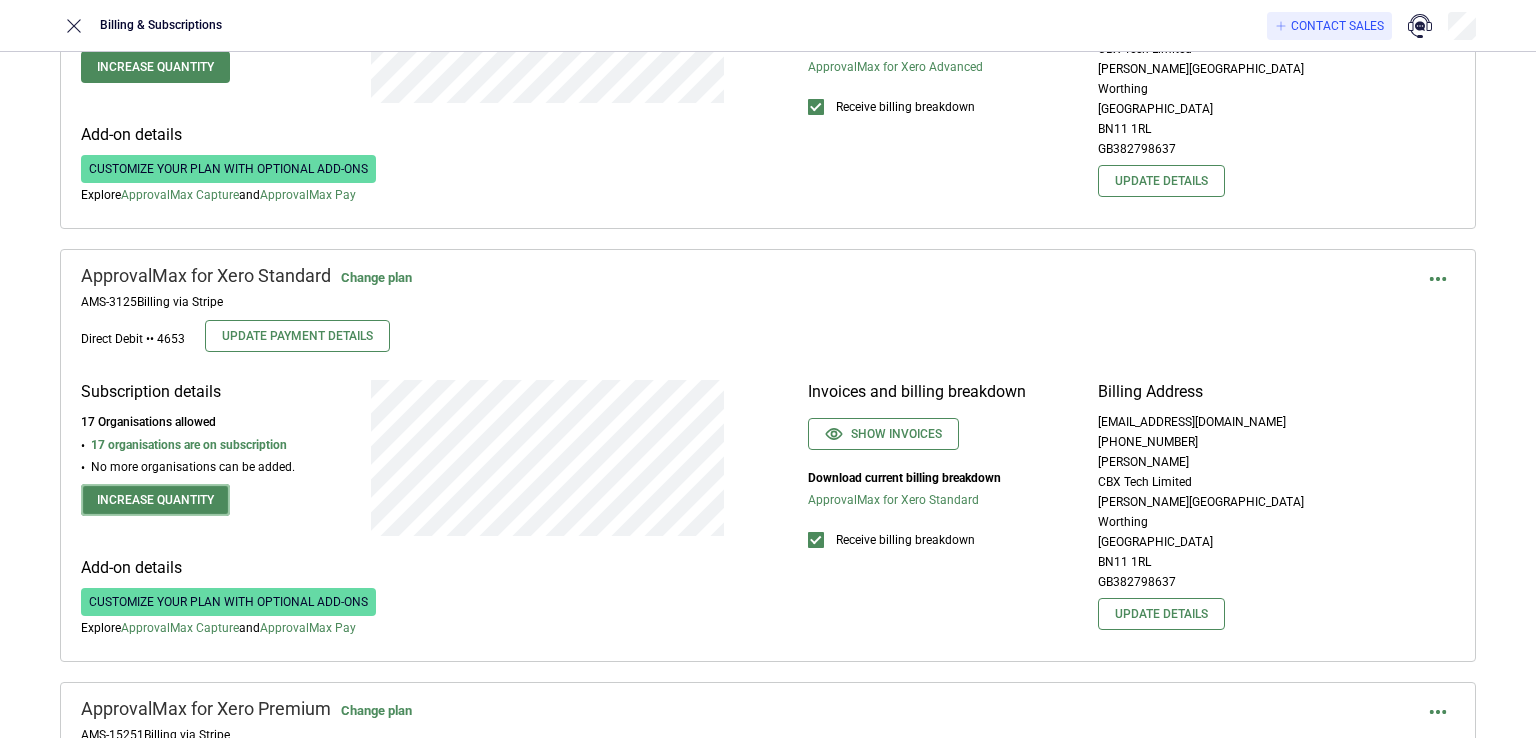 drag, startPoint x: 132, startPoint y: 506, endPoint x: 252, endPoint y: 503, distance: 120.03749 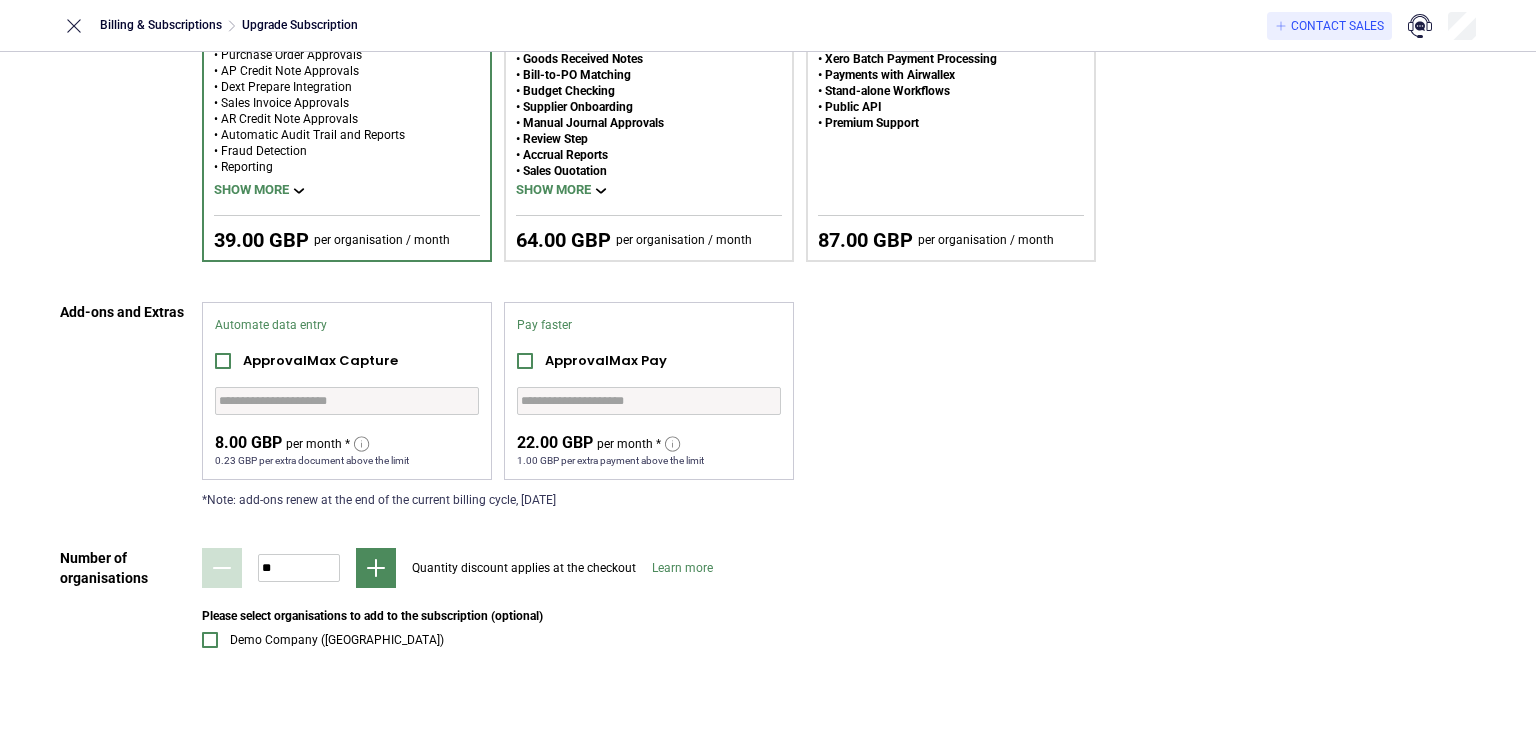 scroll, scrollTop: 302, scrollLeft: 0, axis: vertical 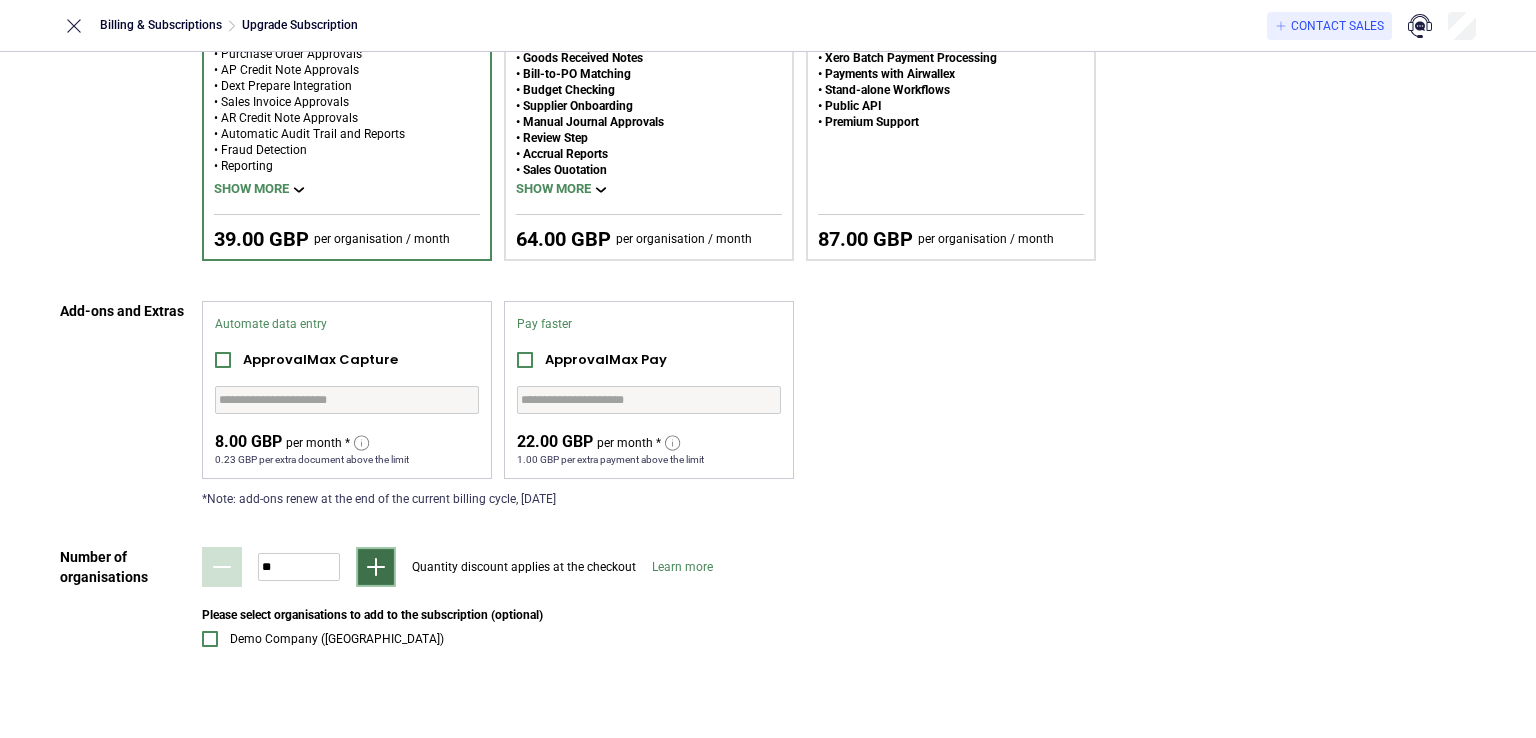 click at bounding box center (376, 567) 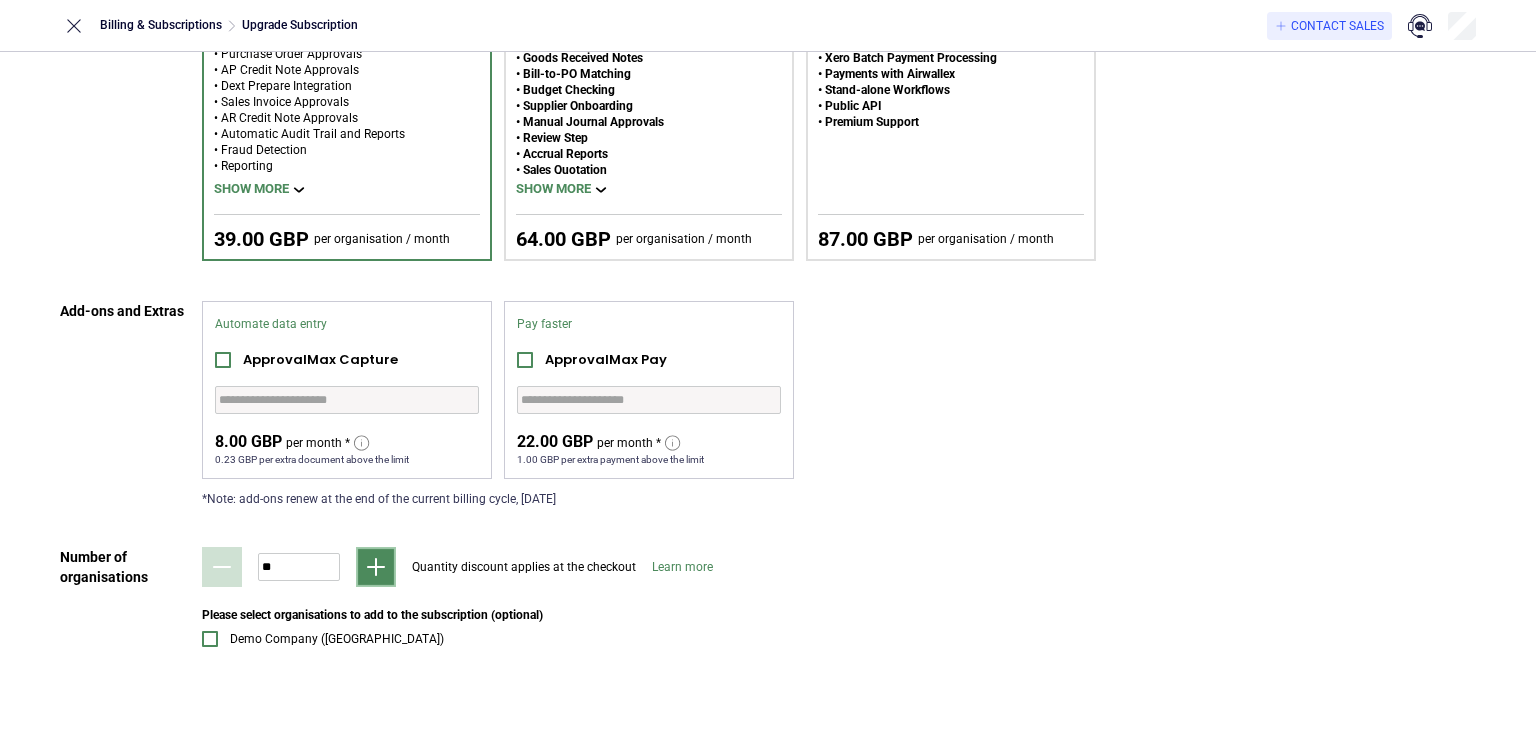 type on "**" 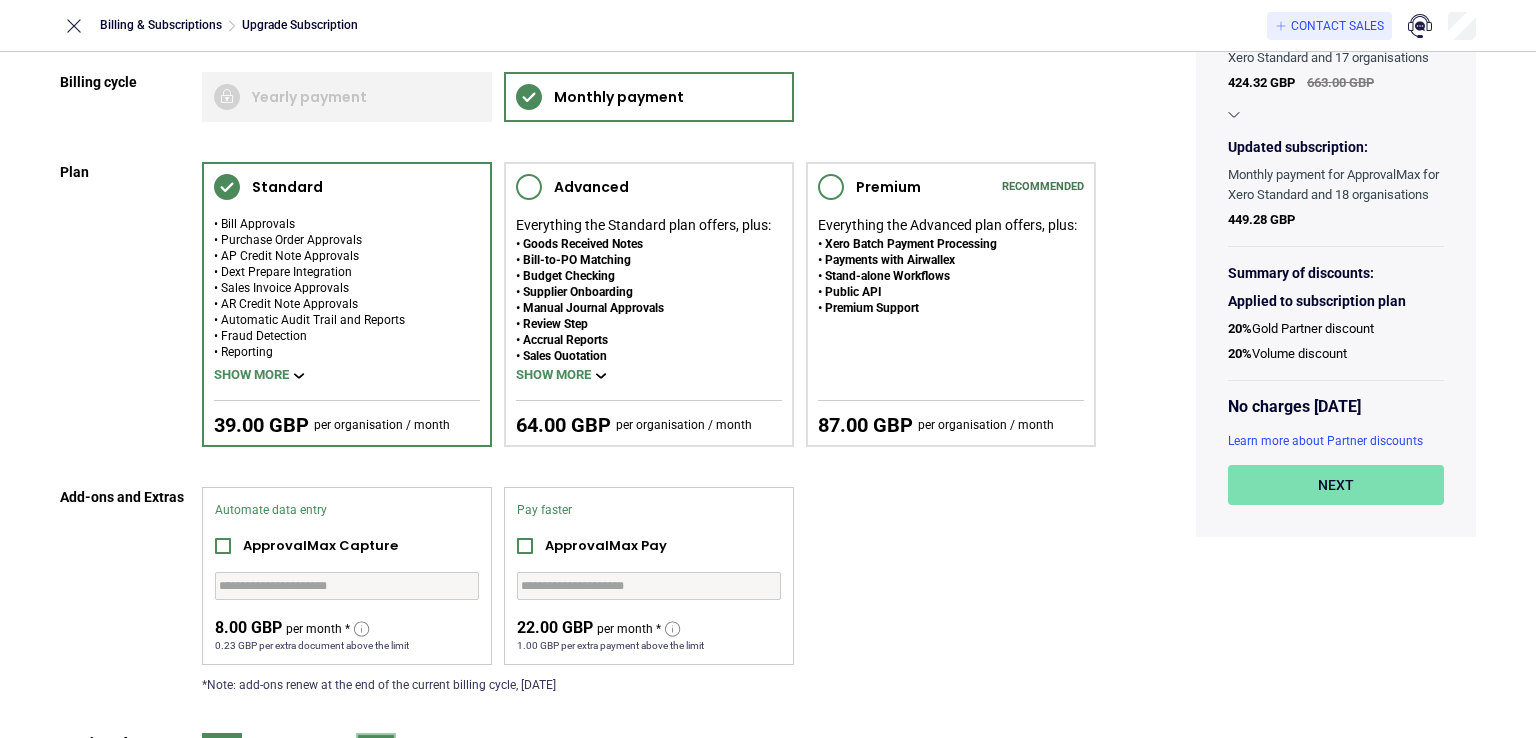 scroll, scrollTop: 300, scrollLeft: 0, axis: vertical 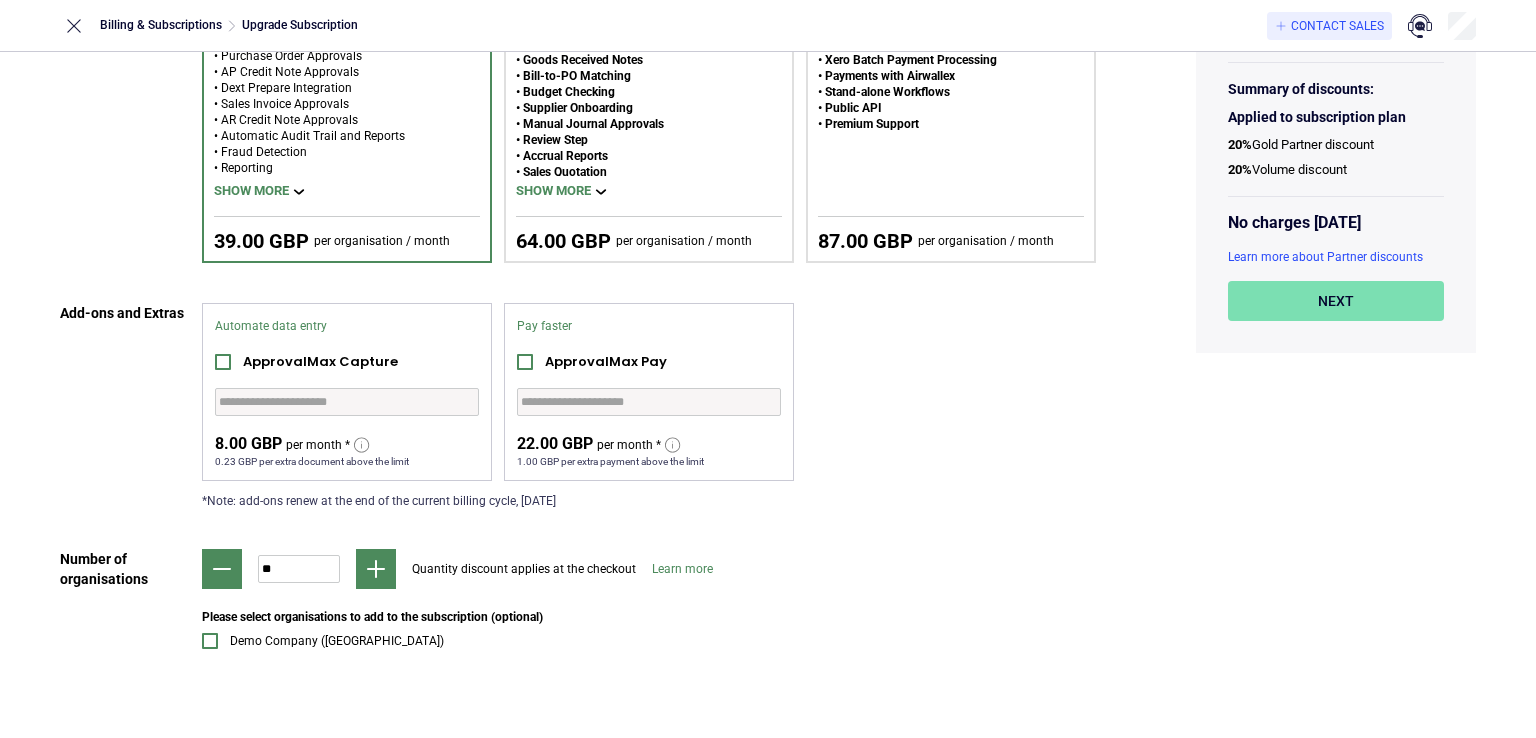 click on "Next" at bounding box center [1336, 301] 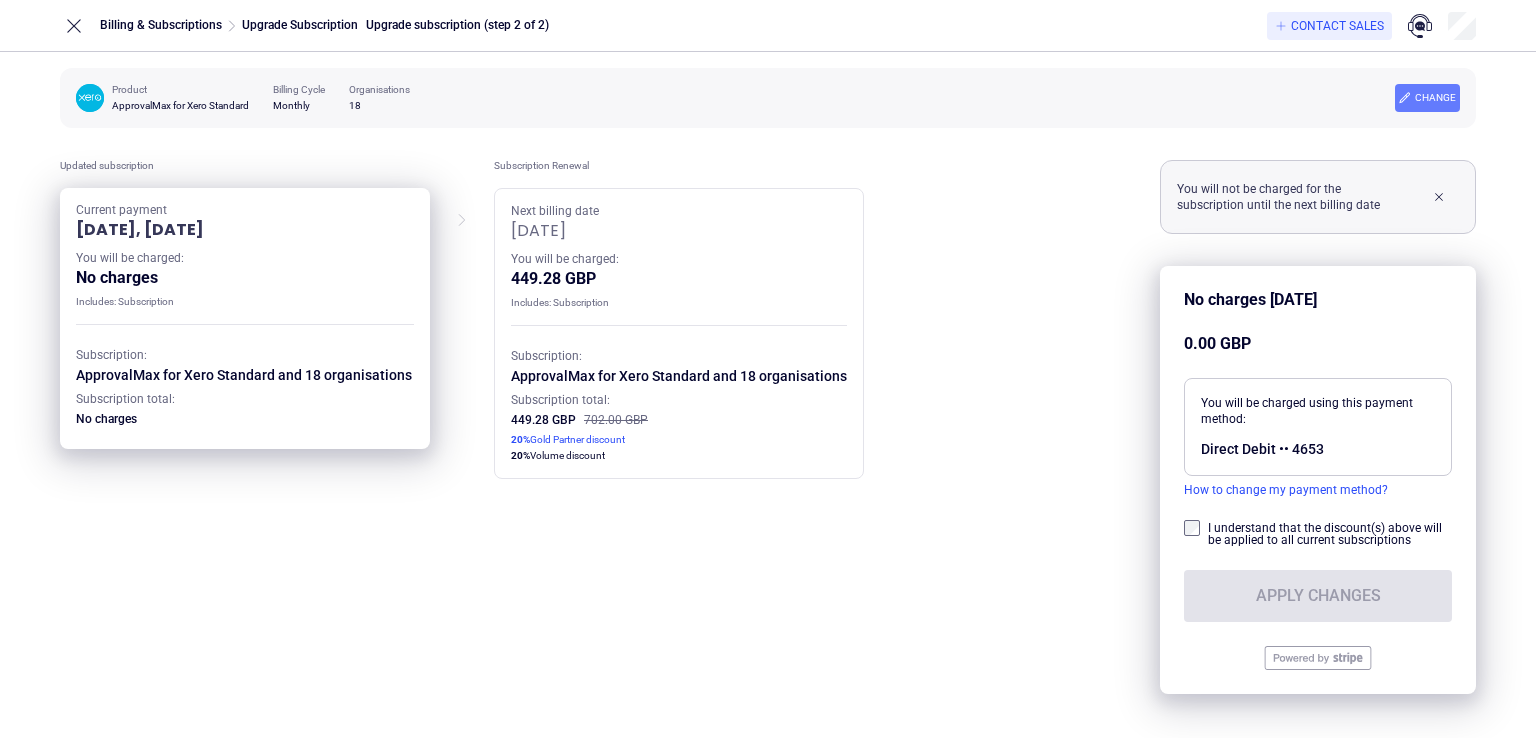 scroll, scrollTop: 0, scrollLeft: 0, axis: both 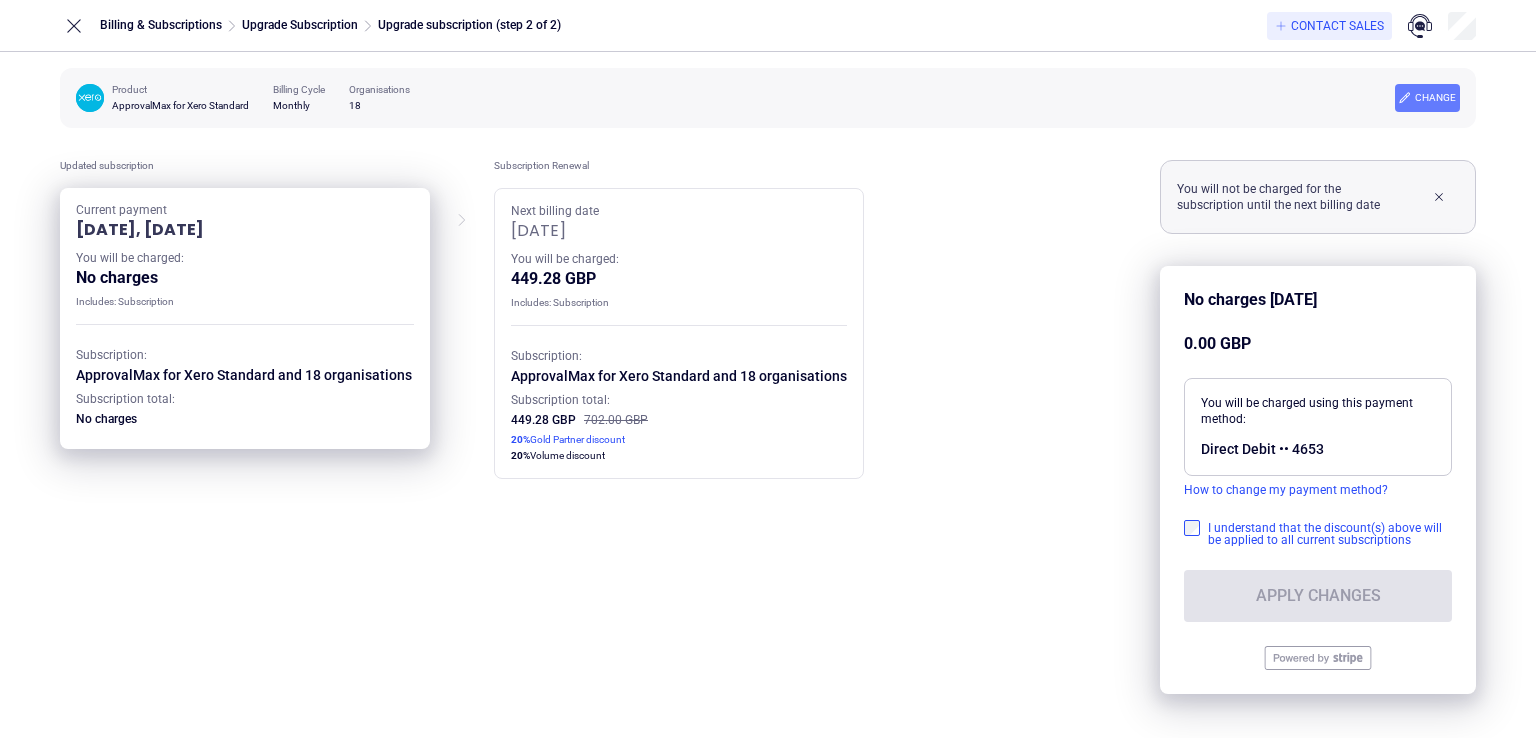 click on "I understand that the discount(s) above will be applied to all current subscriptions" at bounding box center (1318, 533) 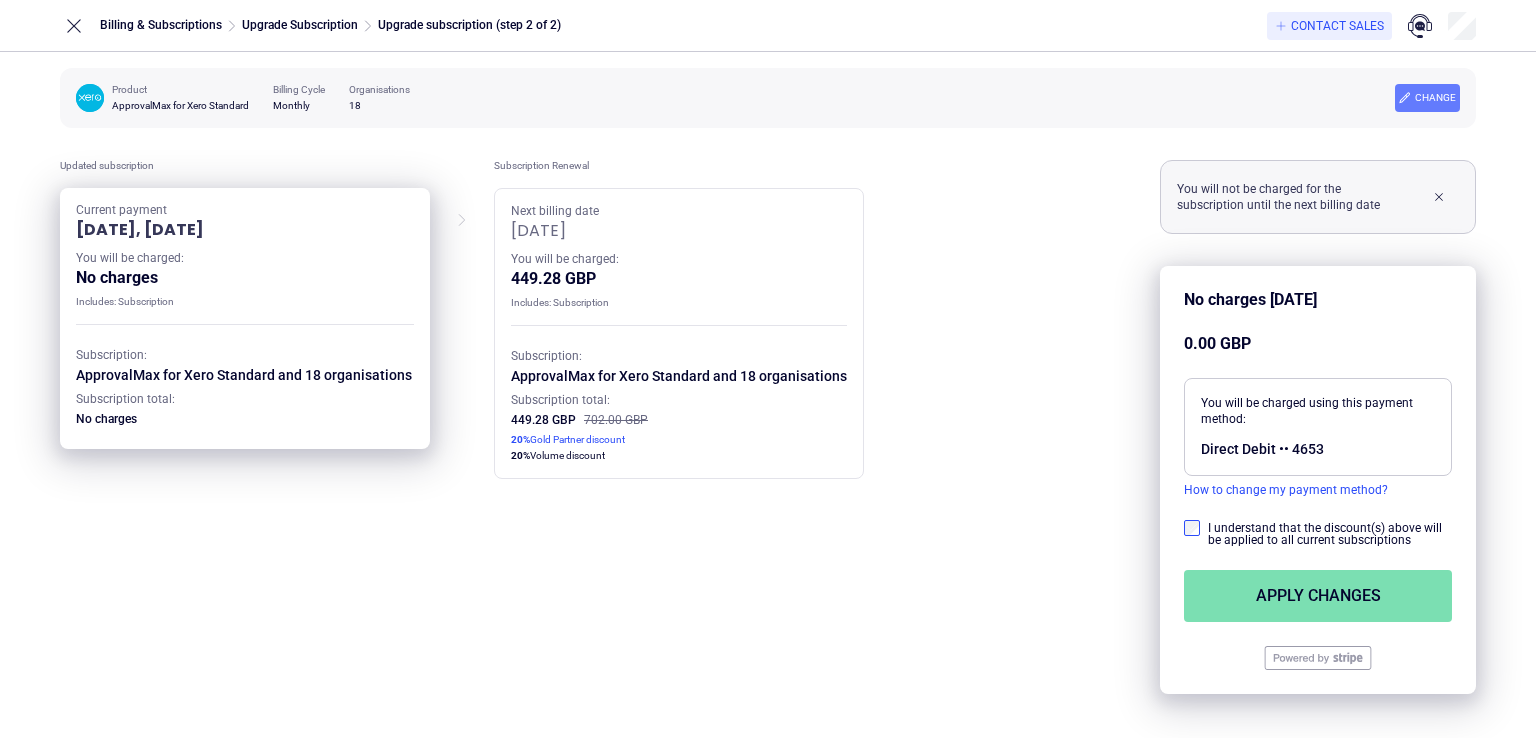click on "Apply changes" at bounding box center [1318, 596] 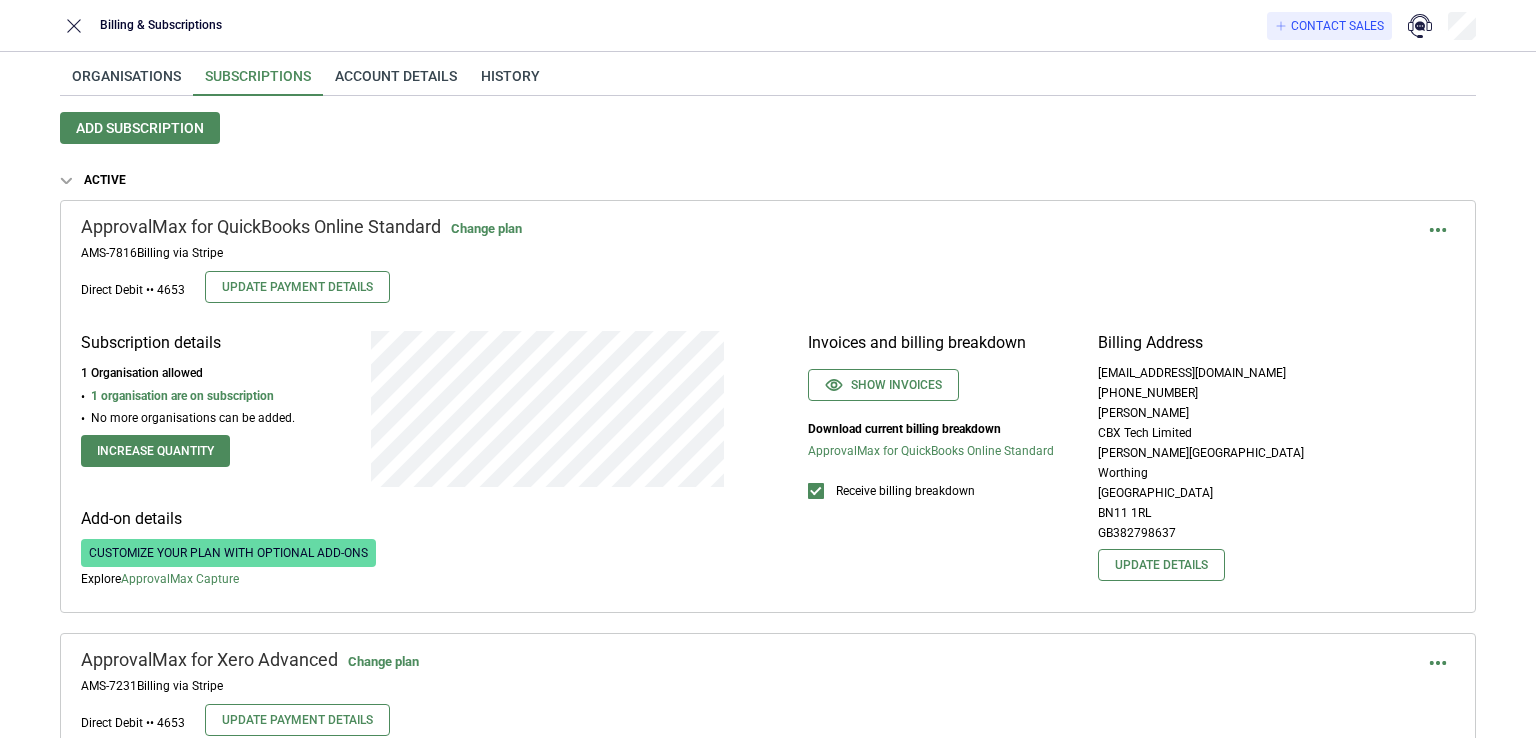 scroll, scrollTop: 0, scrollLeft: 0, axis: both 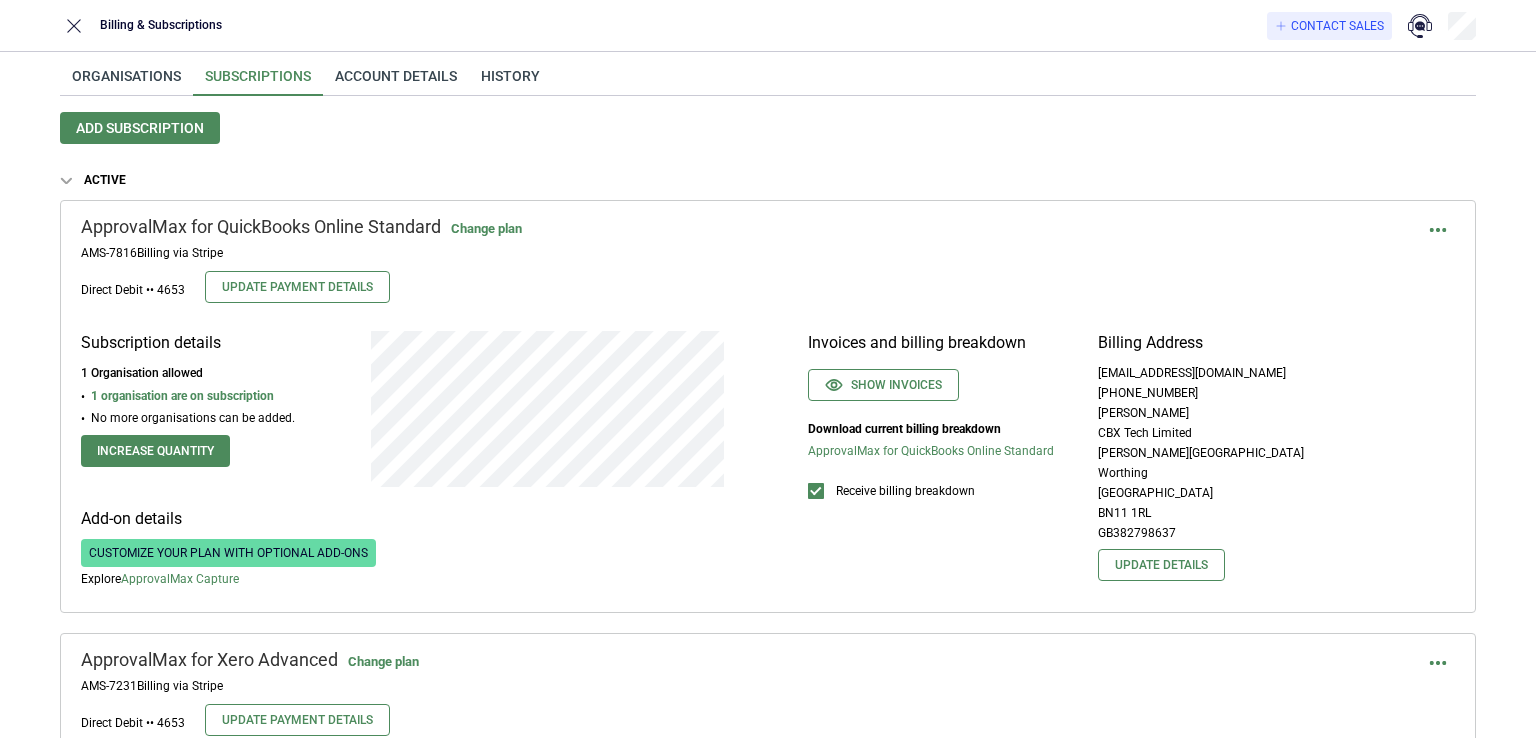 click on "Organisations Subscriptions Account details History Add subscription Active ApprovalMax for QuickBooks Online Standard Change plan AMS-7816  Billing via Stripe Direct Debit •• 4653 Update Payment Details Subscription details 1 Organisation allowed 1 organisation are on subscription No more organisations can be added. Increase quantity Add-on details Customize your plan with optional add-ons Explore  ApprovalMax Capture Invoices and billing breakdown Show invoices Download current billing breakdown ApprovalMax for QuickBooks Online Standard Receive billing breakdown Billing Address digitalteam@carpenterbox.com +441903234094 Thomas Redpath CBX Tech Limited Amelia House Worthing United Kingdom BN11 1RL GB382798637 Update details ApprovalMax for Xero Advanced Change plan AMS-7231  Billing via Stripe Direct Debit •• 4653 Update Payment Details Subscription details 4 Organisations allowed 4 organisations are on subscription No more organisations can be added. Increase quantity Add-on details Explore   and" at bounding box center (768, 1506) 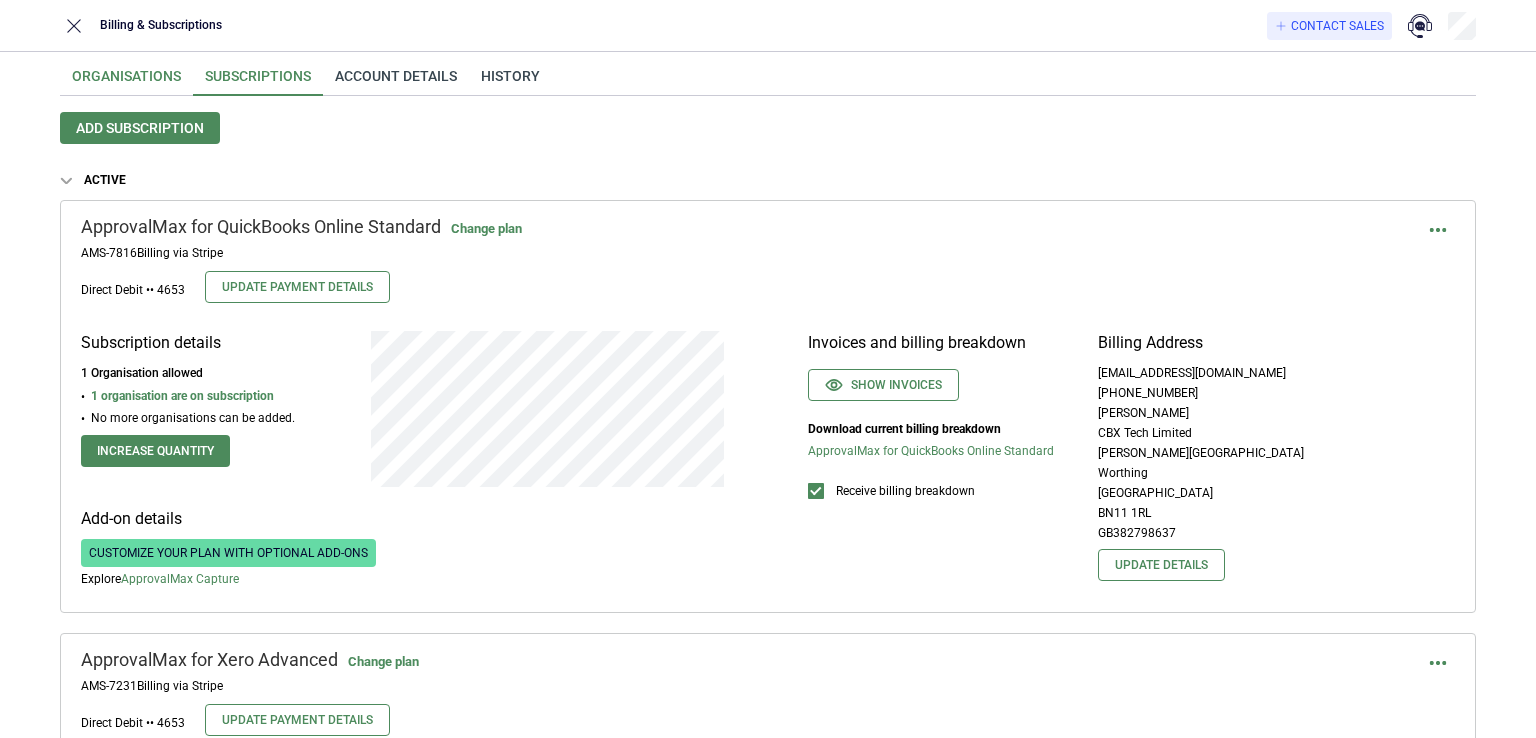 click on "Organisations" at bounding box center (126, 82) 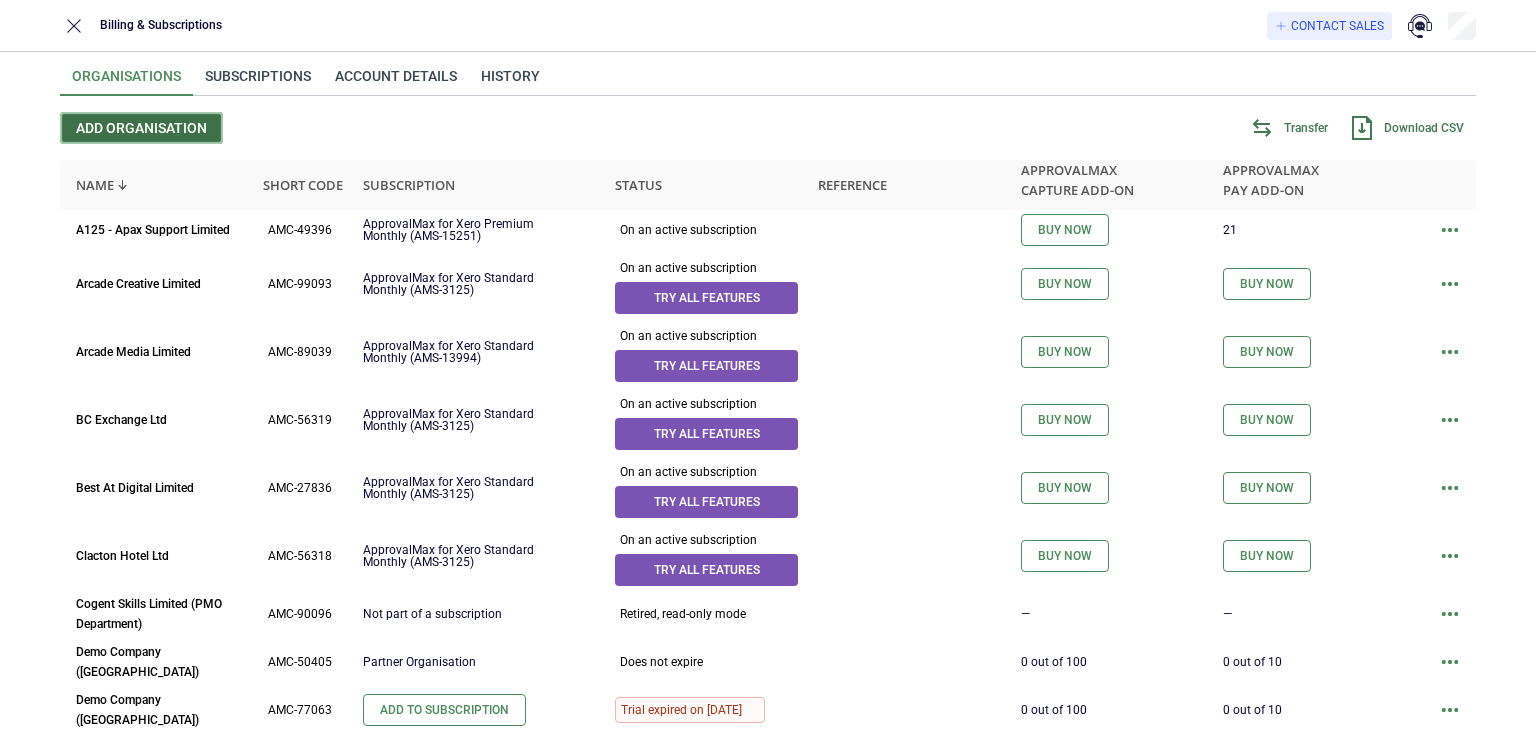 click on "Add organisation" at bounding box center (141, 128) 